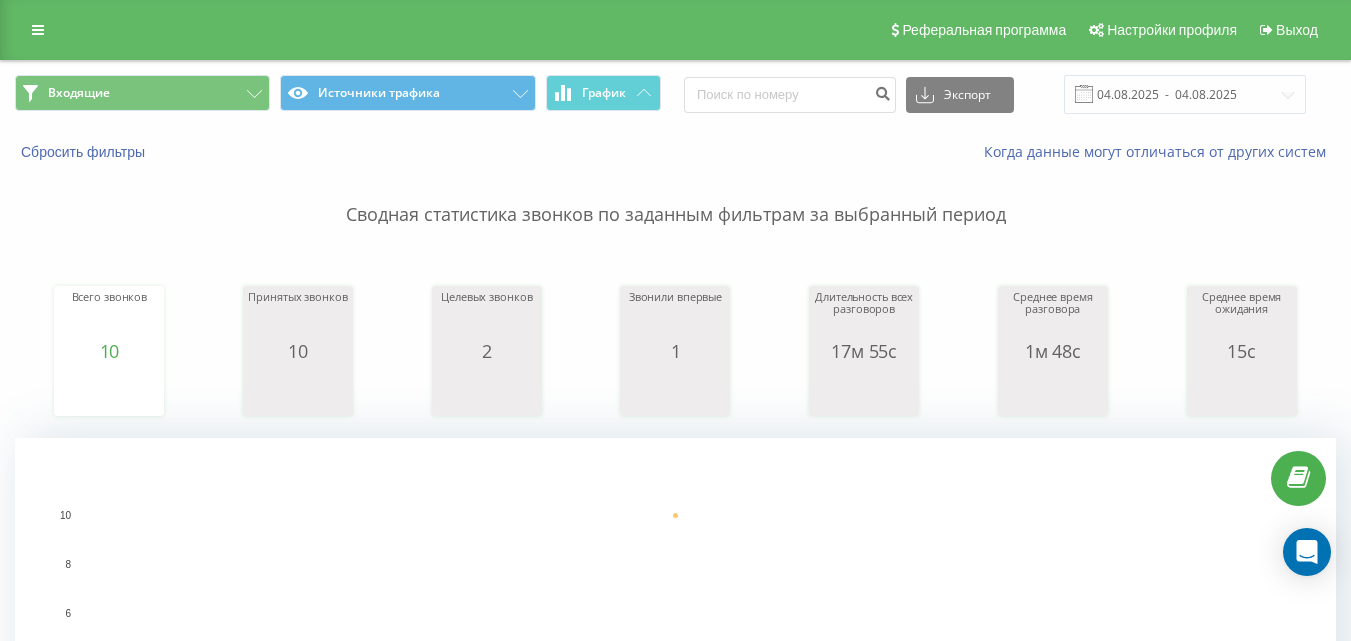 scroll, scrollTop: 0, scrollLeft: 0, axis: both 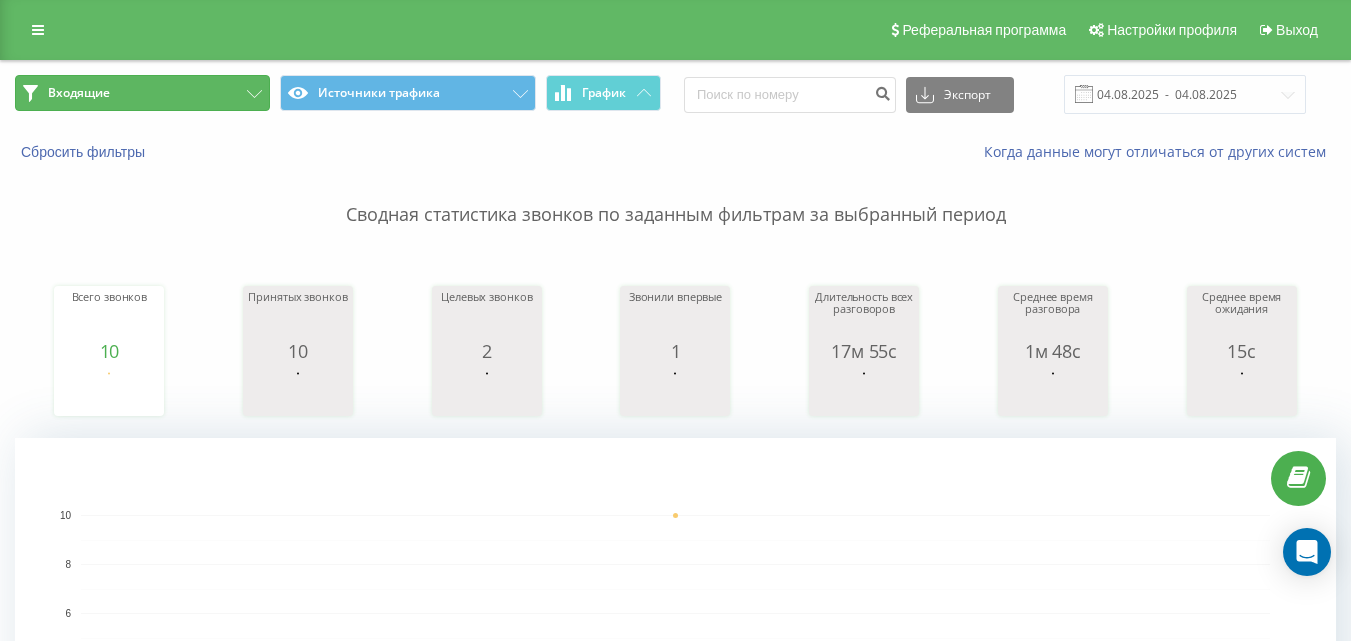 click on "Входящие" at bounding box center (142, 93) 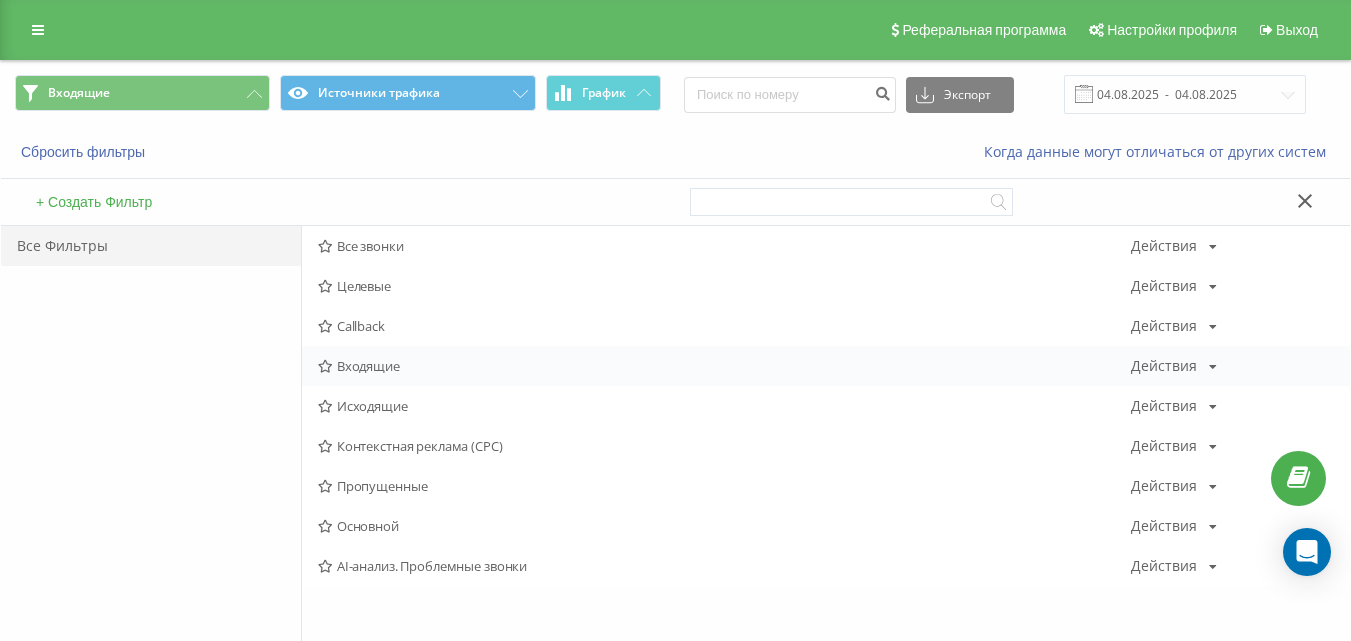 click on "Входящие" at bounding box center [724, 366] 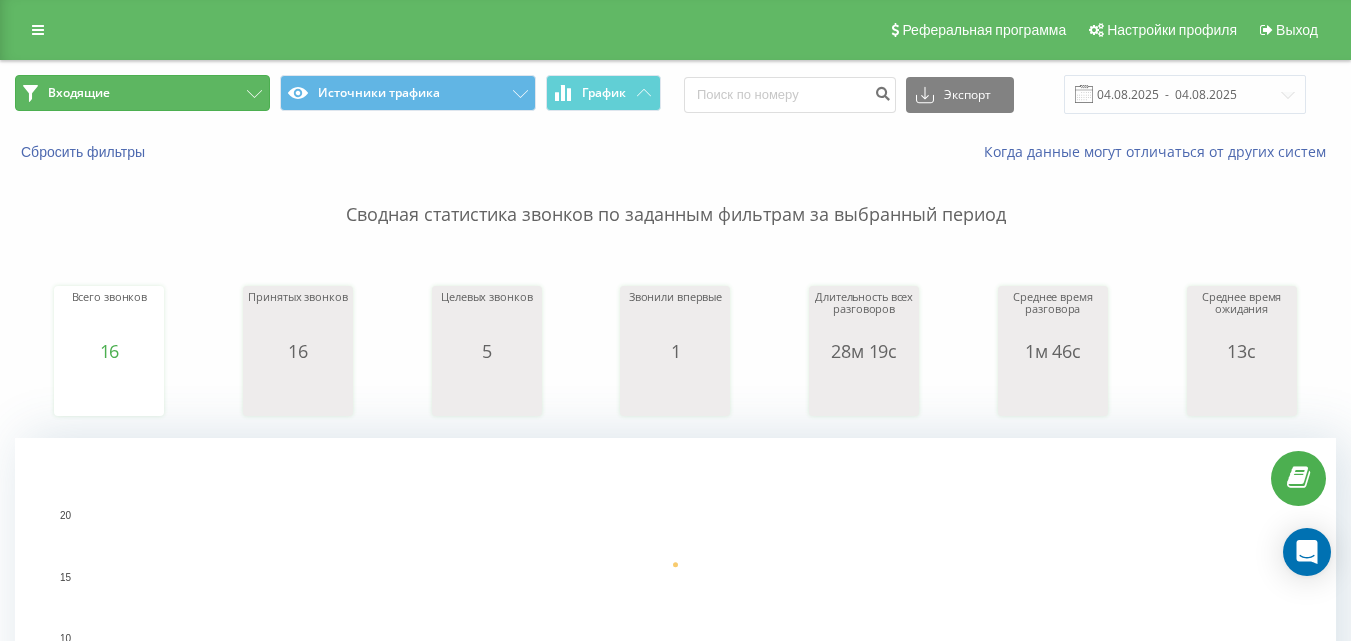 click 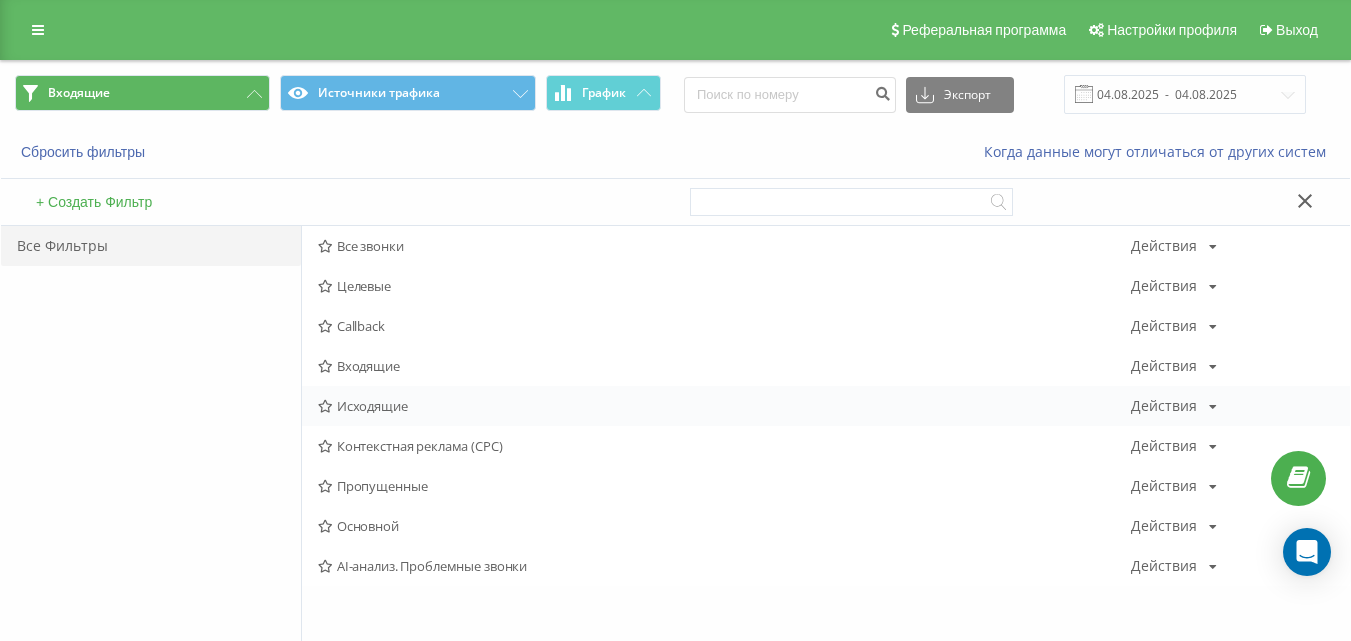 click on "Исходящие" at bounding box center [724, 406] 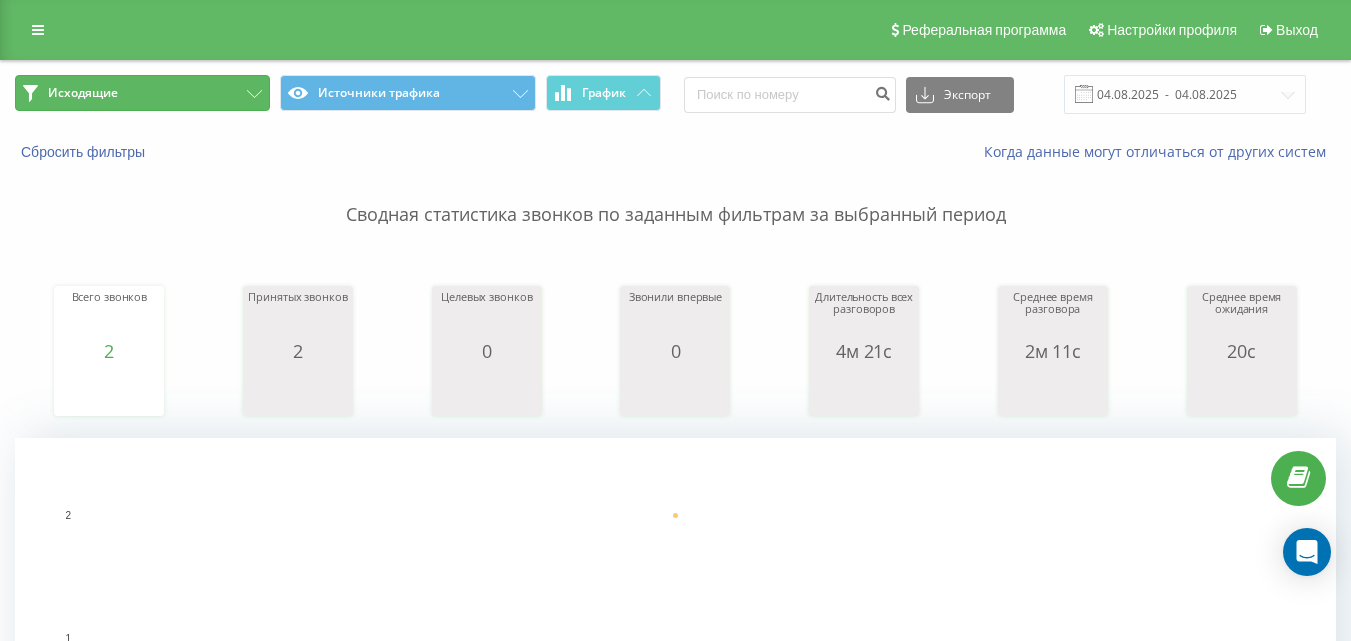 click on "Исходящие" at bounding box center [142, 93] 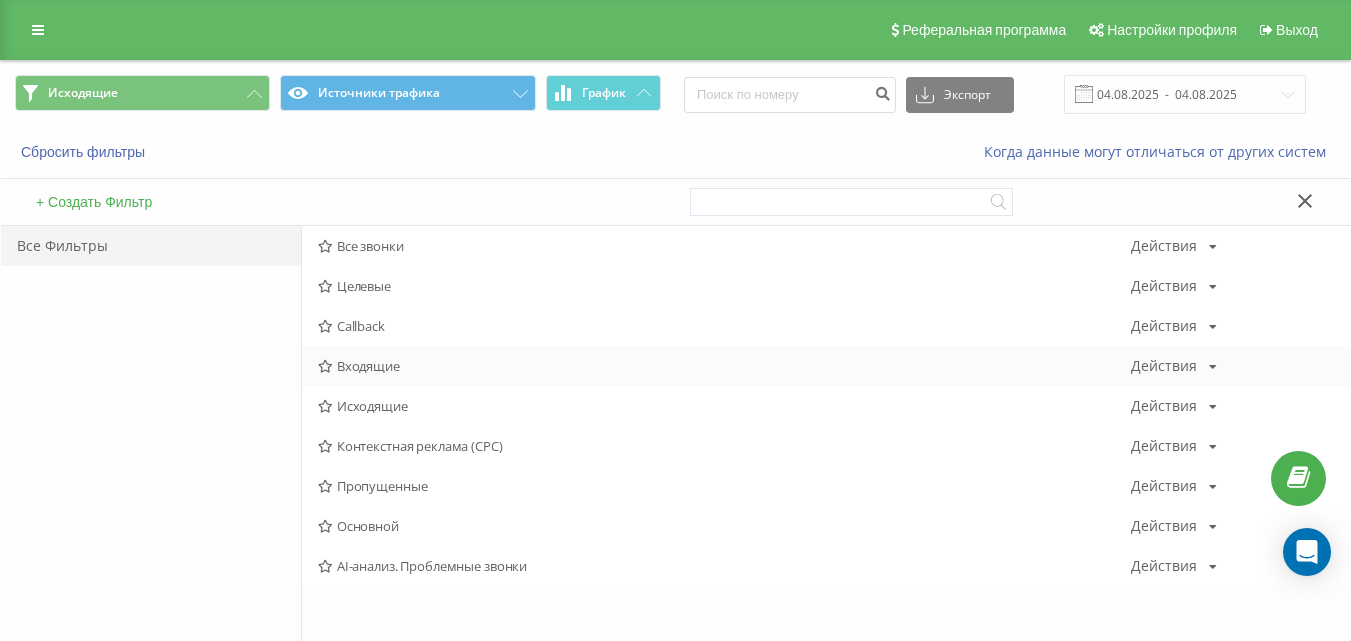 click on "Входящие" at bounding box center [724, 366] 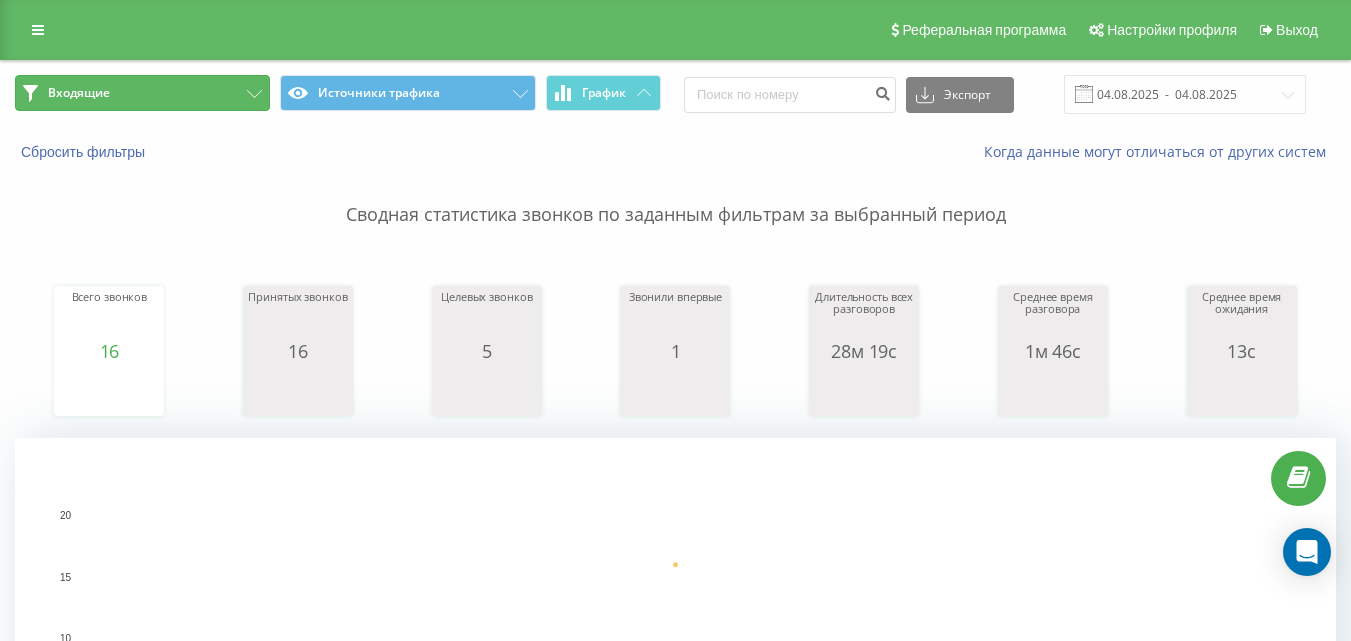 click on "Входящие" at bounding box center (142, 93) 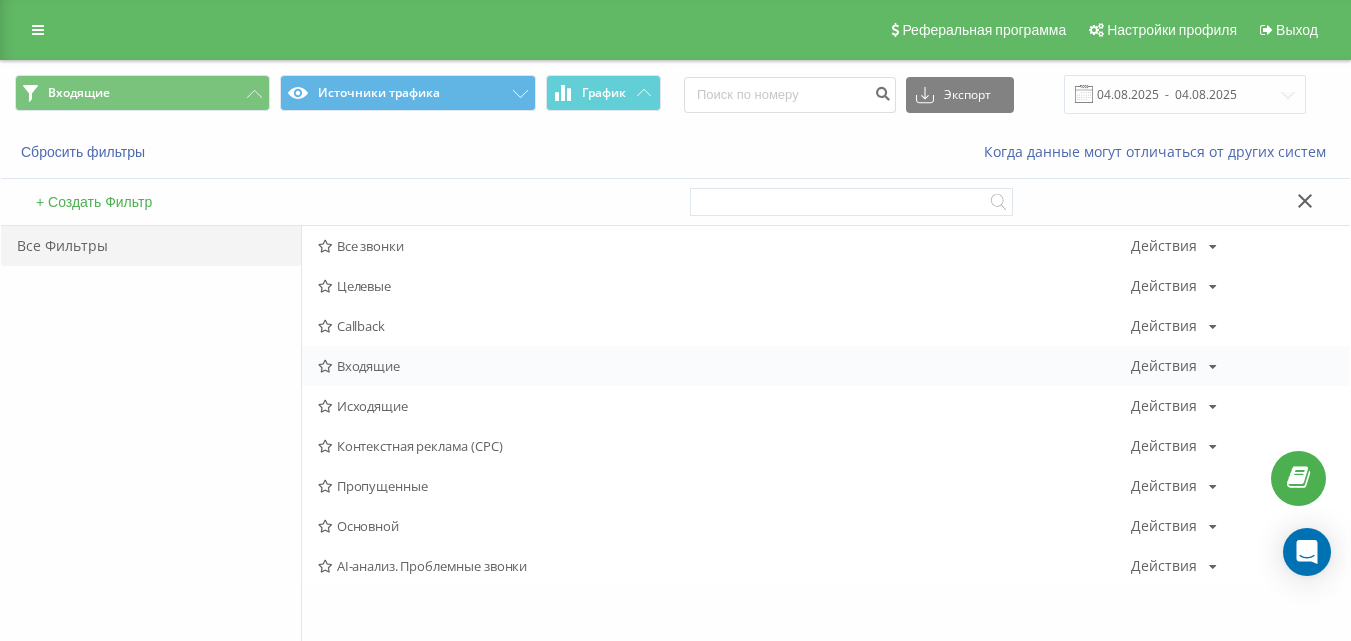 click on "Входящие" at bounding box center (724, 366) 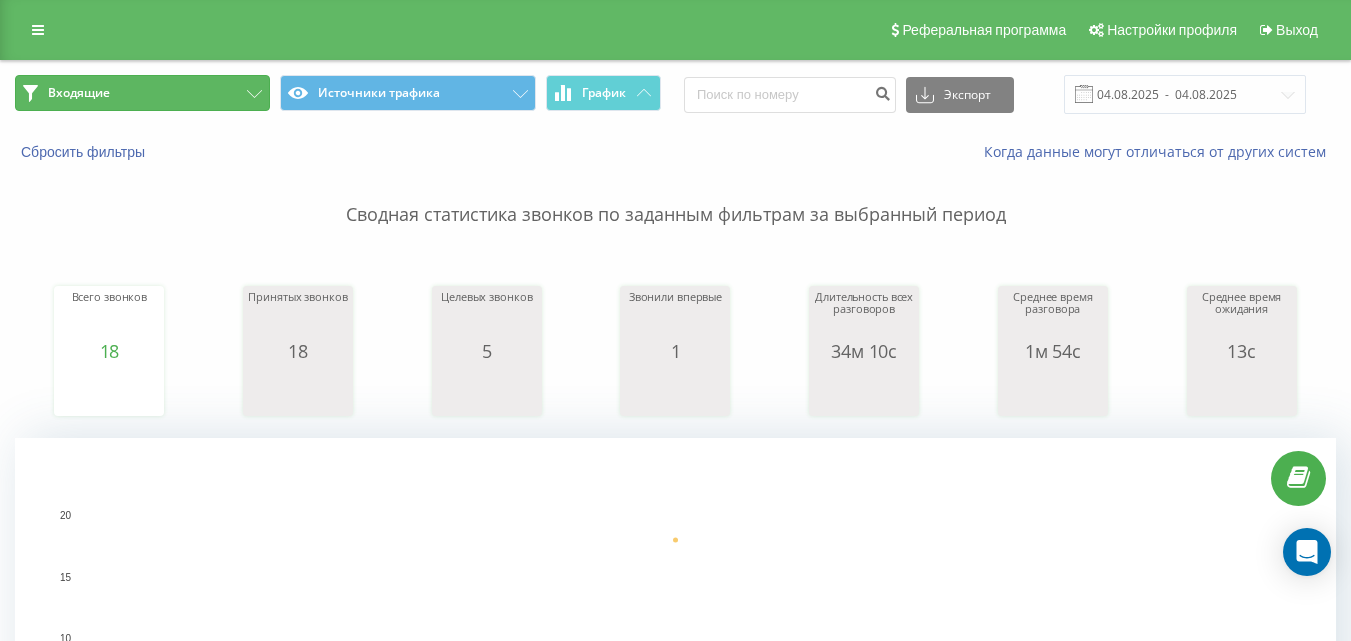click on "Входящие" at bounding box center (142, 93) 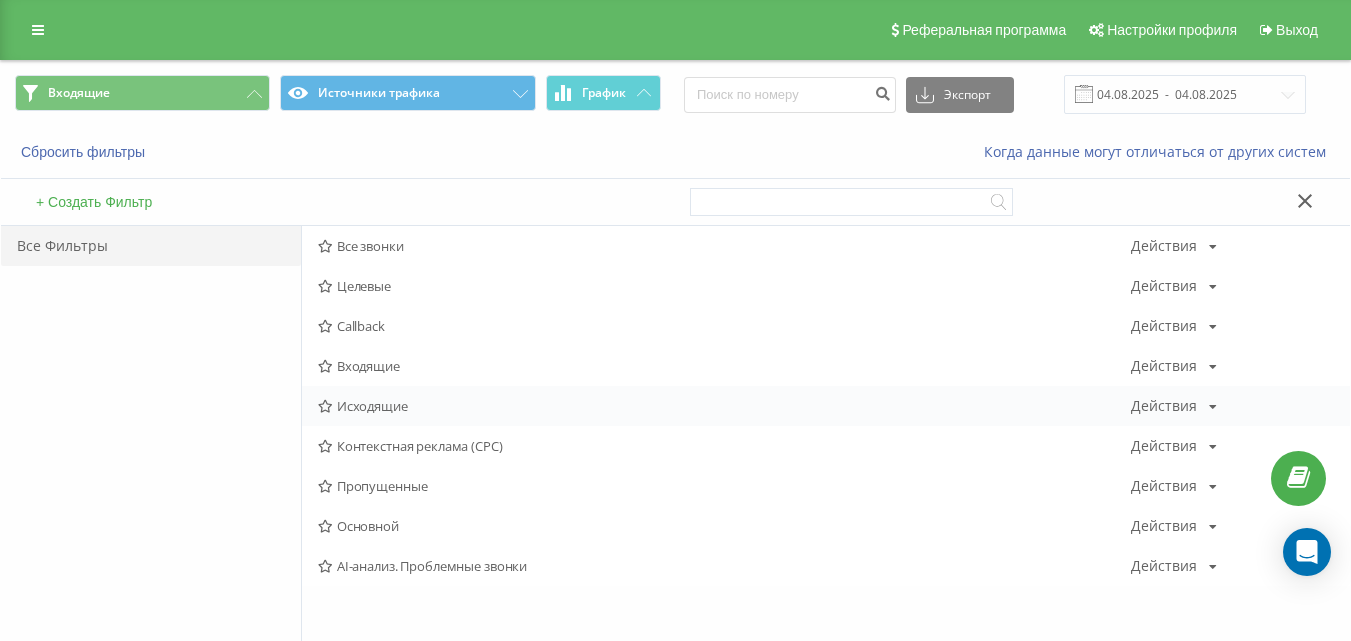 click on "Исходящие" at bounding box center (724, 406) 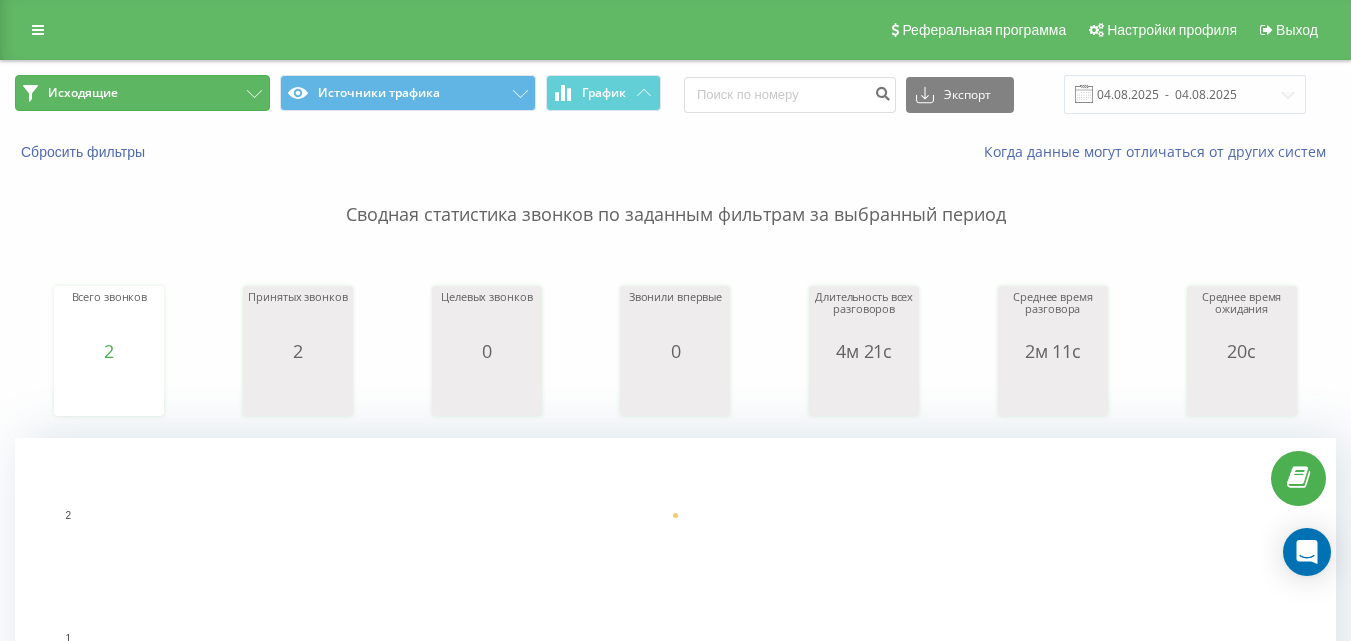 click on "Исходящие" at bounding box center [142, 93] 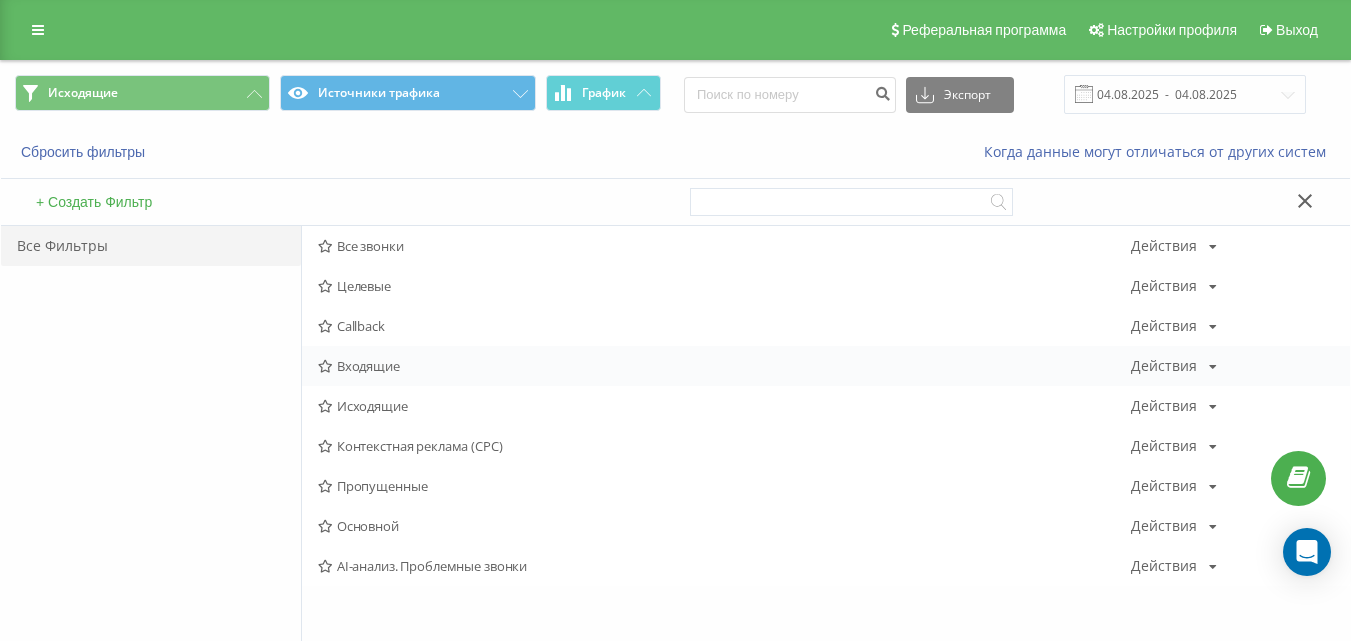 click on "Входящие" at bounding box center [724, 366] 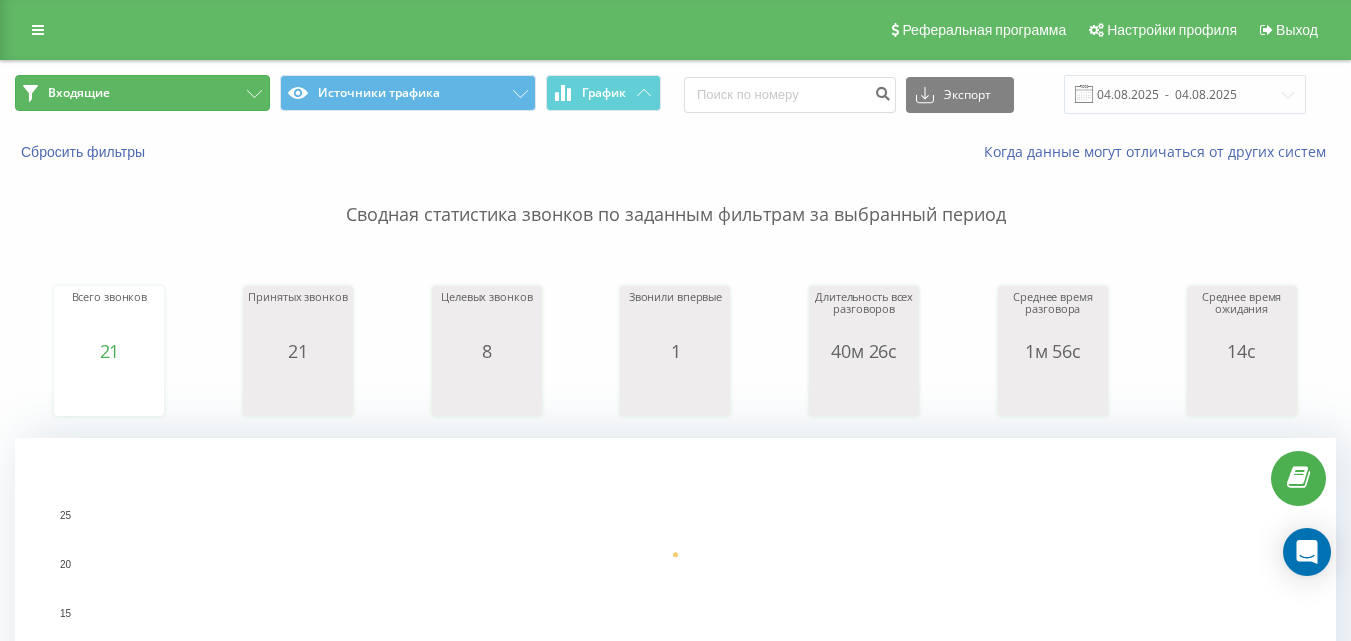 click on "Входящие" at bounding box center [142, 93] 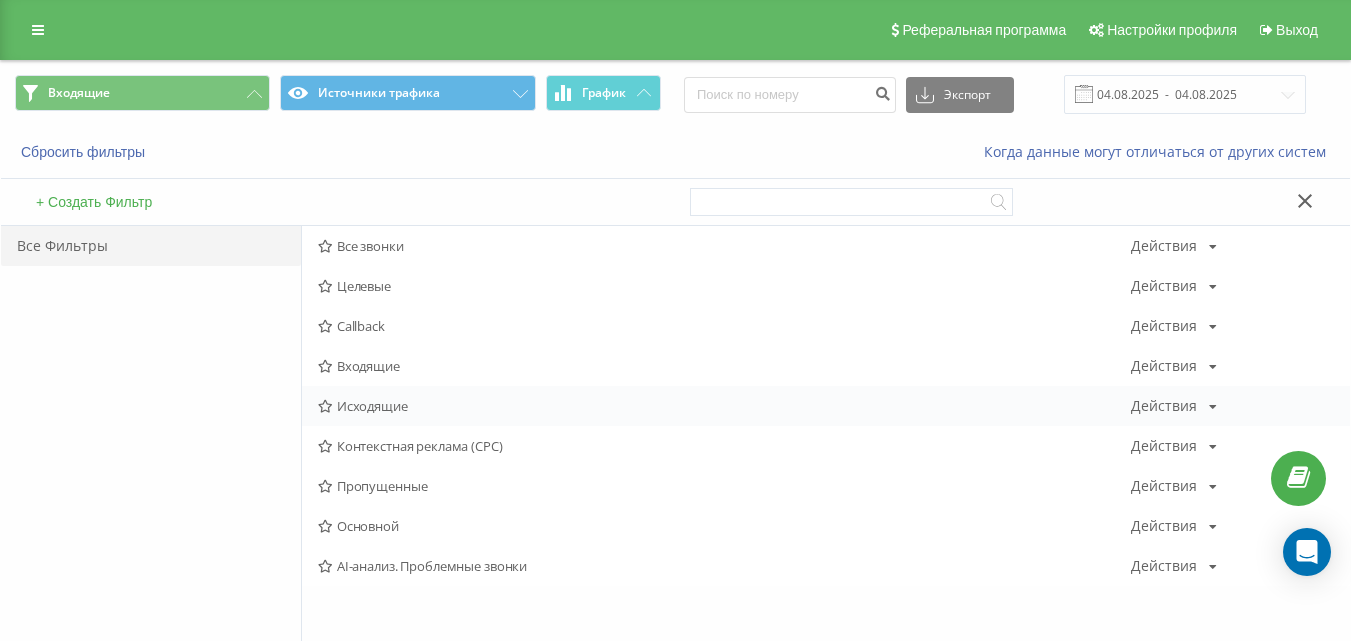 click on "Исходящие" at bounding box center [724, 406] 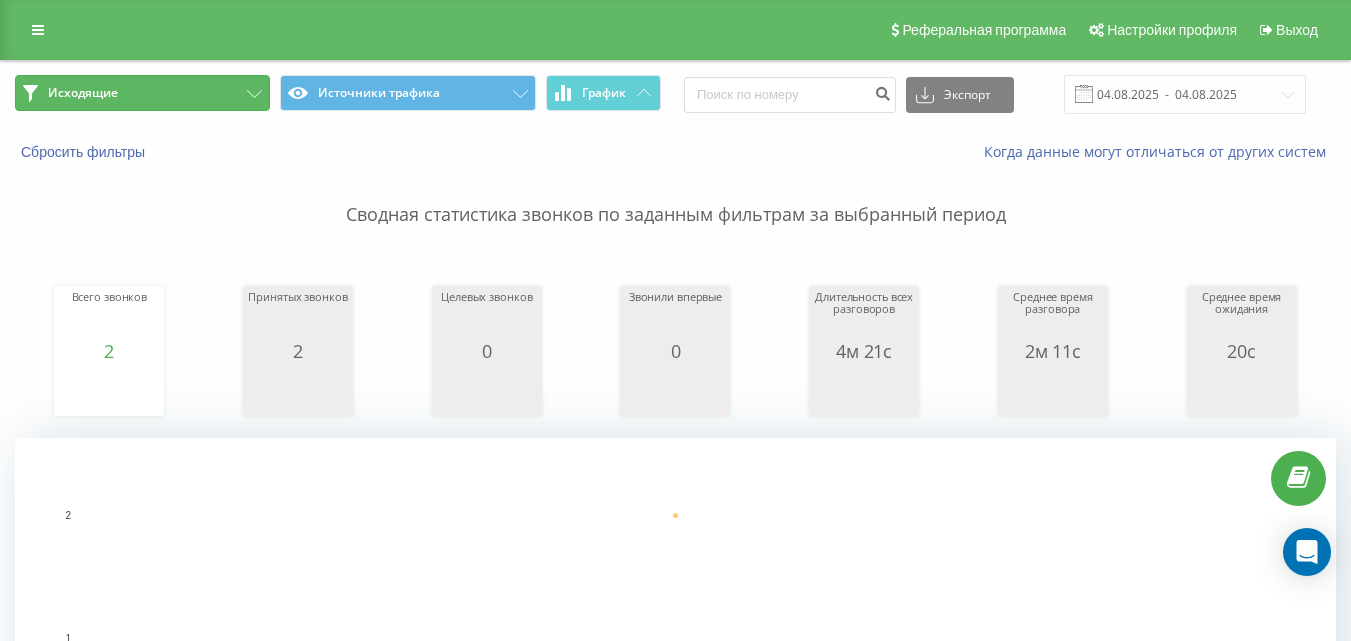 click on "Исходящие" at bounding box center [142, 93] 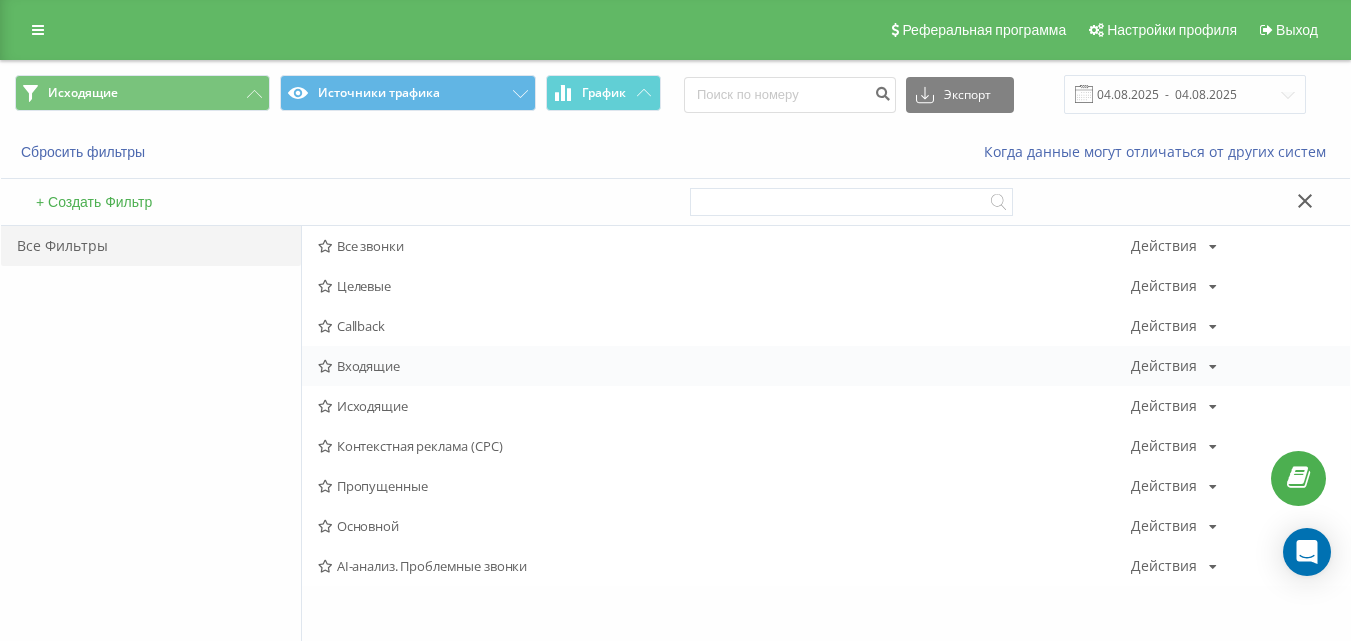 click on "Входящие" at bounding box center [724, 366] 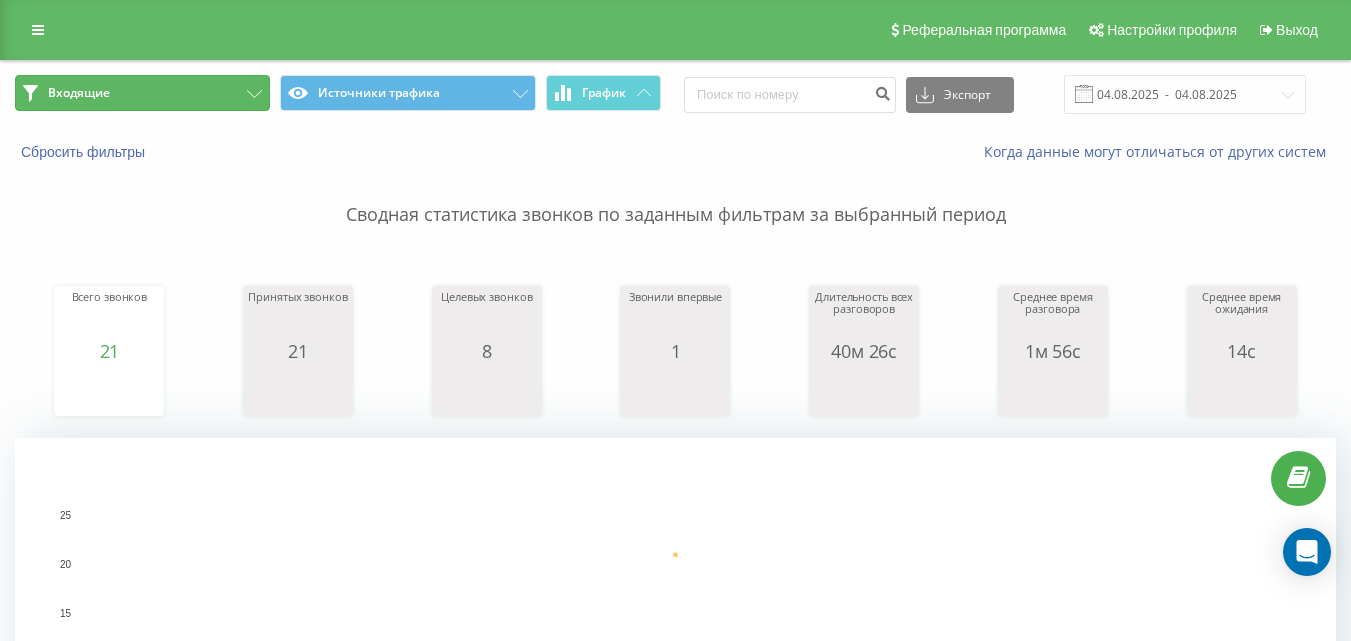 click on "Входящие" at bounding box center (142, 93) 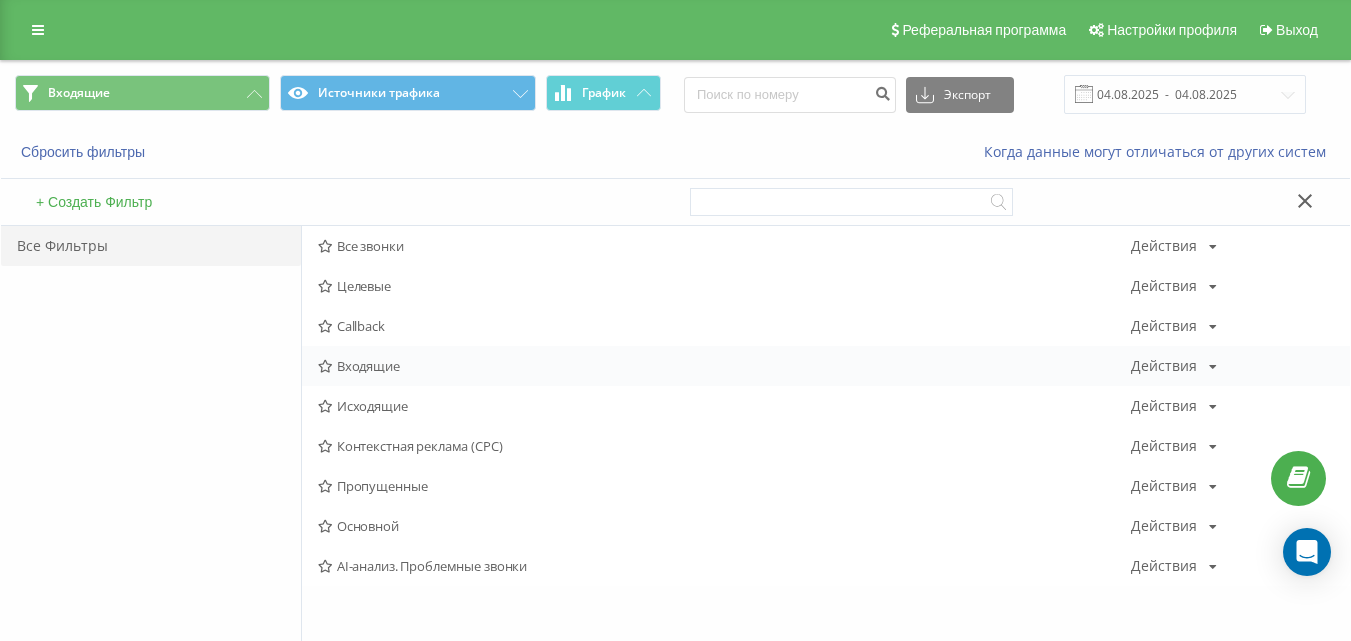 click on "Входящие" at bounding box center (724, 366) 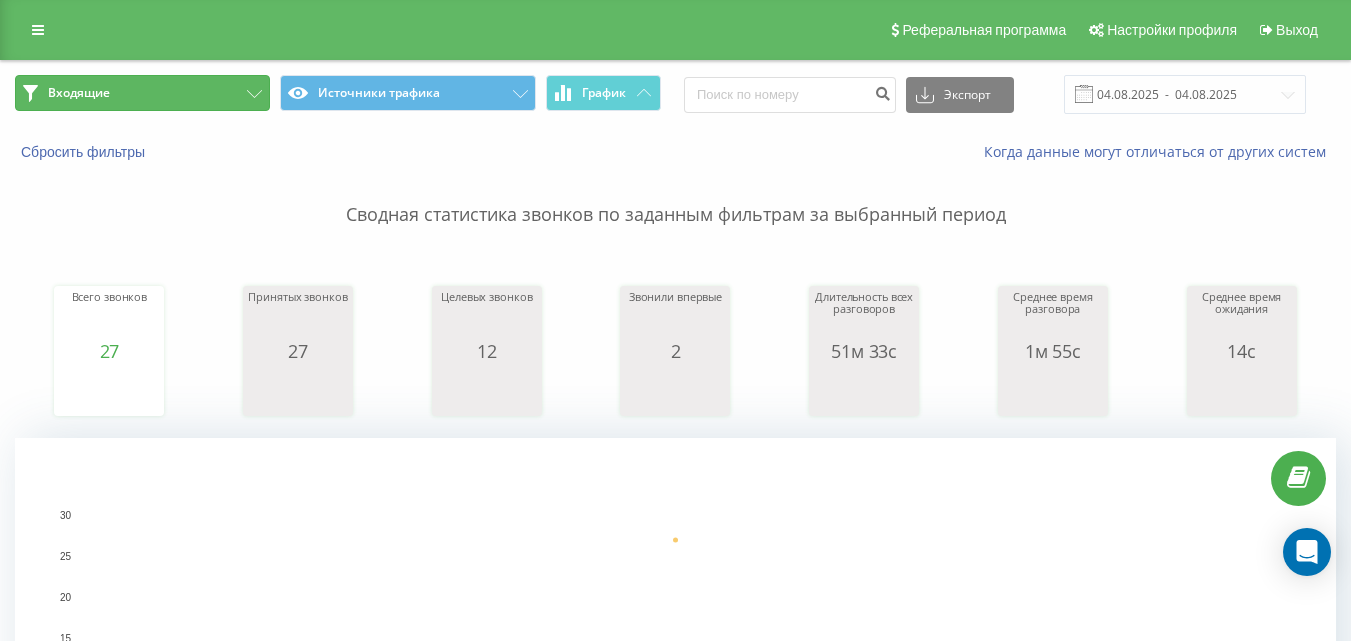 click on "Входящие" at bounding box center [142, 93] 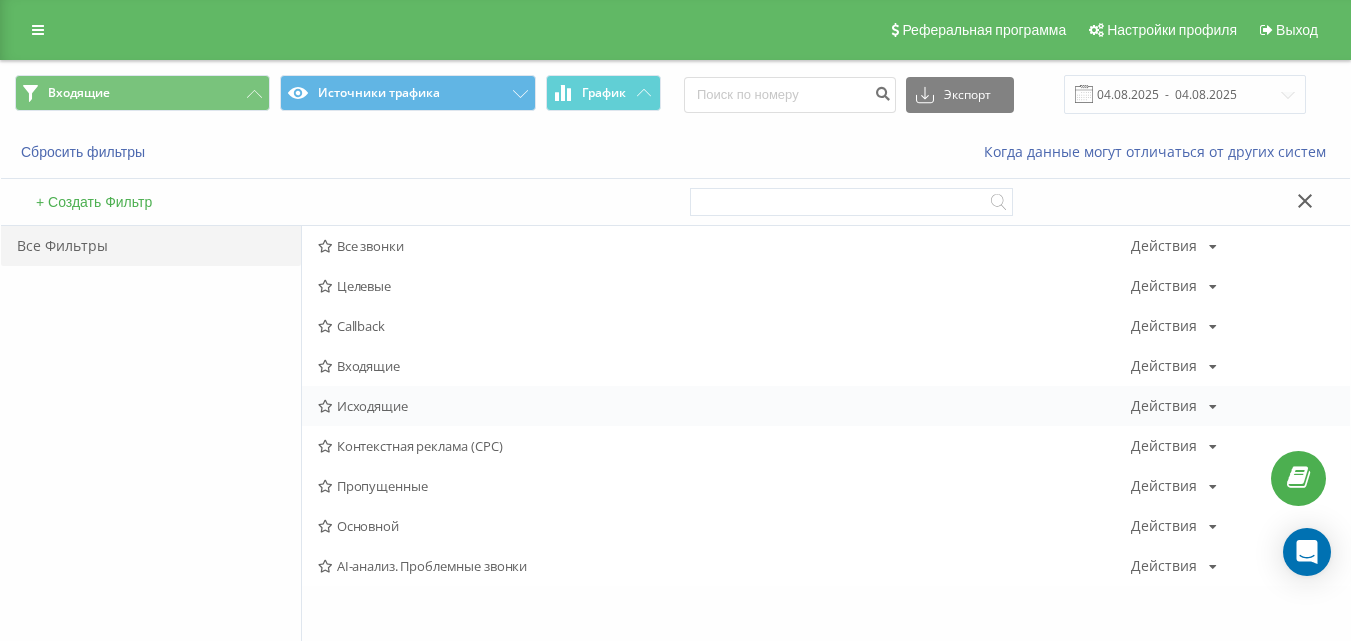 click on "Исходящие" at bounding box center [724, 406] 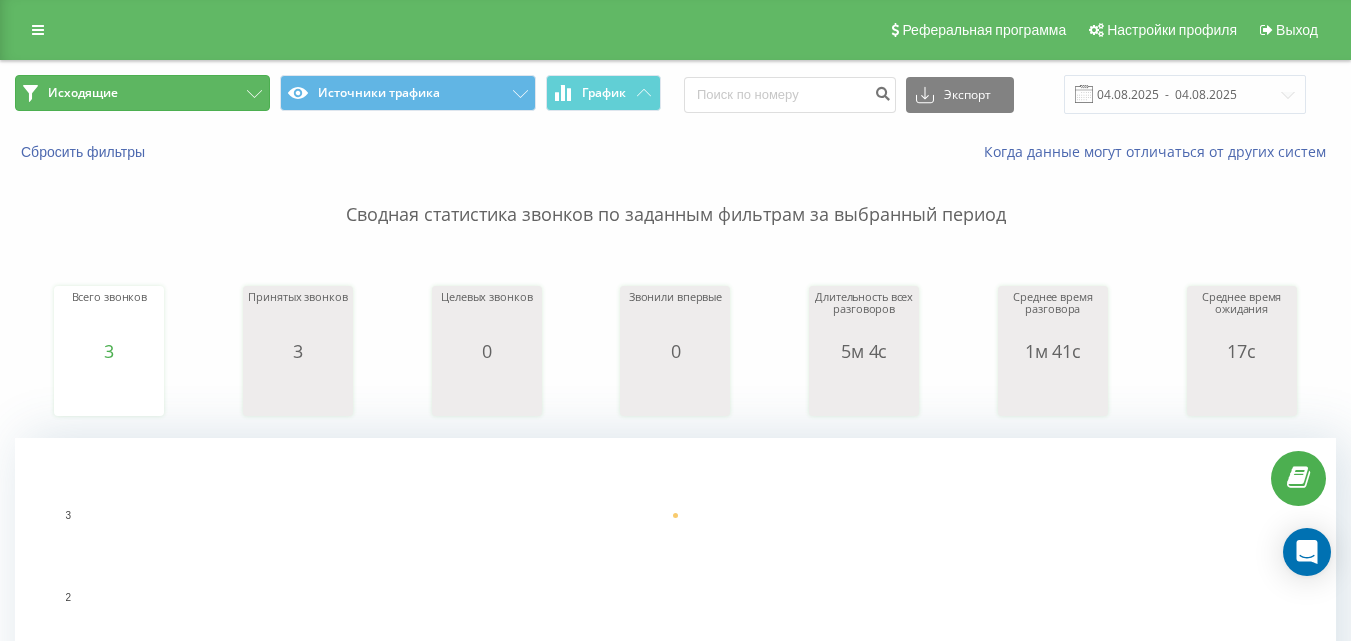 drag, startPoint x: 123, startPoint y: 97, endPoint x: 175, endPoint y: 154, distance: 77.155685 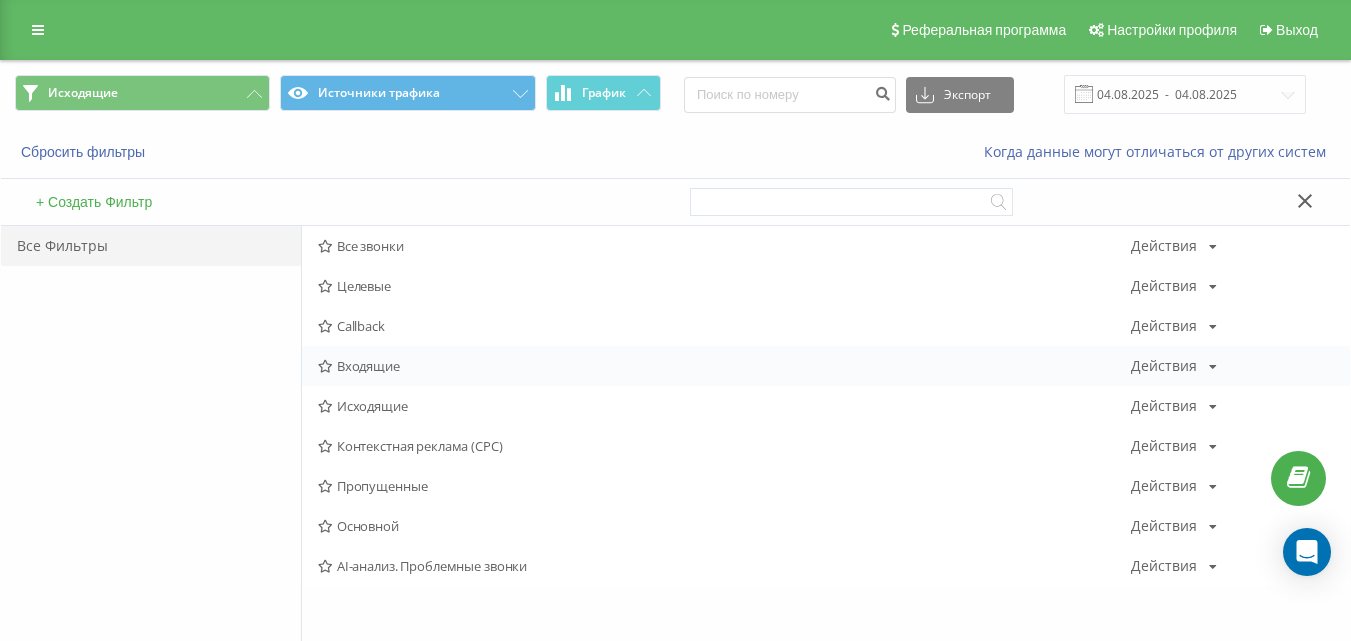 click on "Входящие" at bounding box center [724, 366] 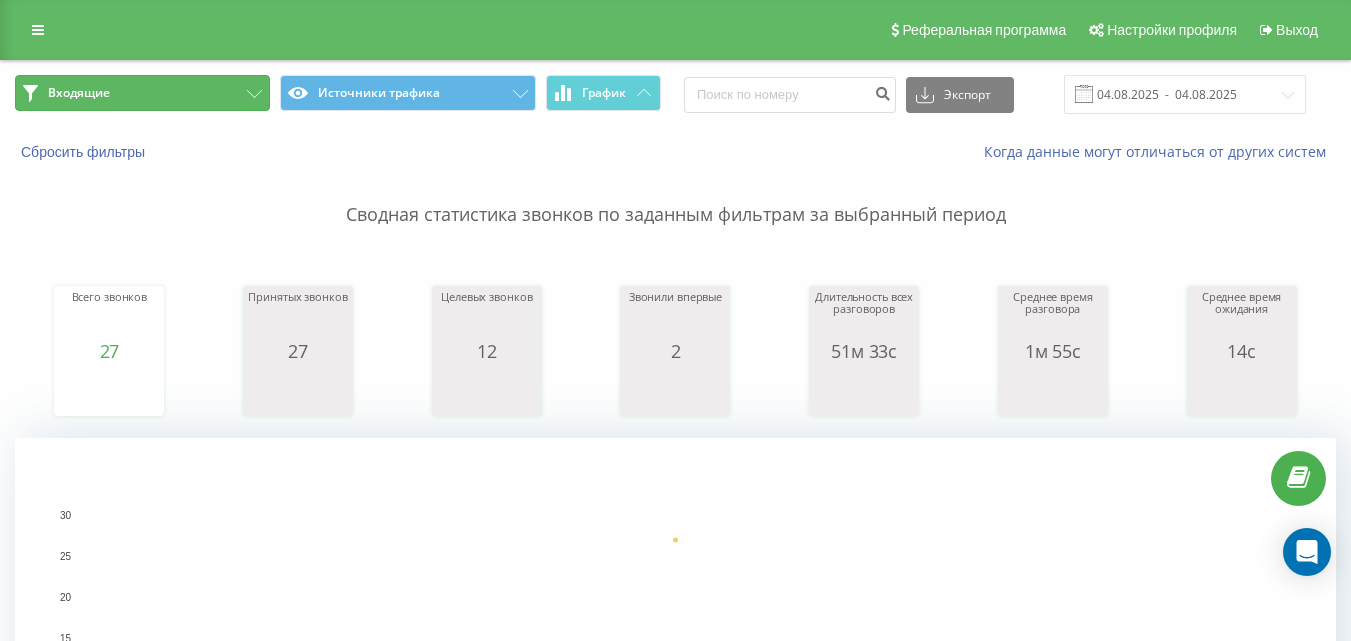 click on "Входящие" at bounding box center [142, 93] 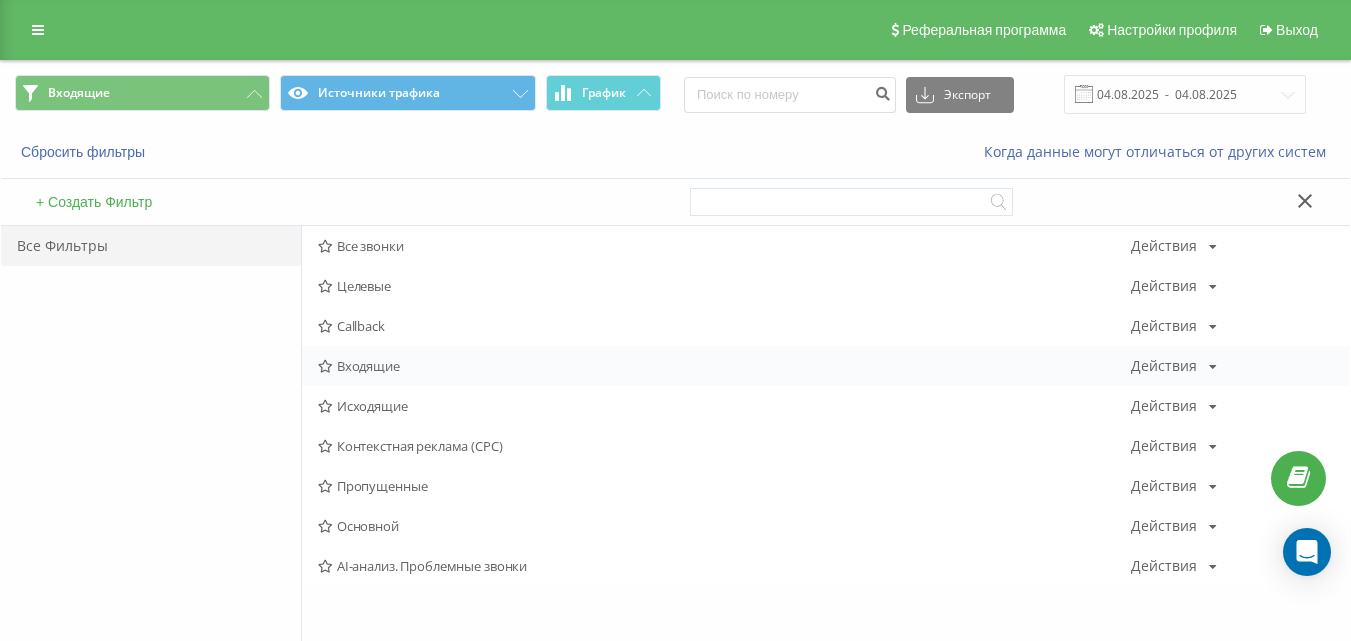click on "Входящие" at bounding box center [724, 366] 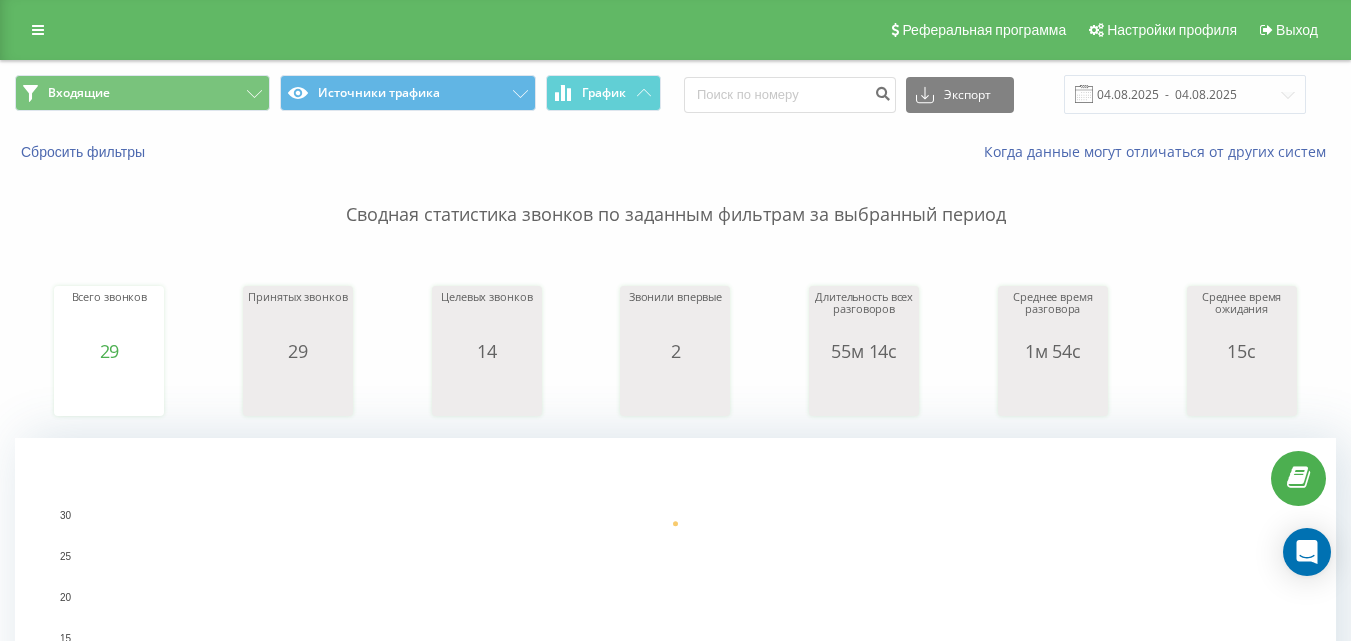 click on "Входящие Источники трафика График Экспорт .csv .xls .xlsx 04.08.2025  -  04.08.2025" at bounding box center (675, 94) 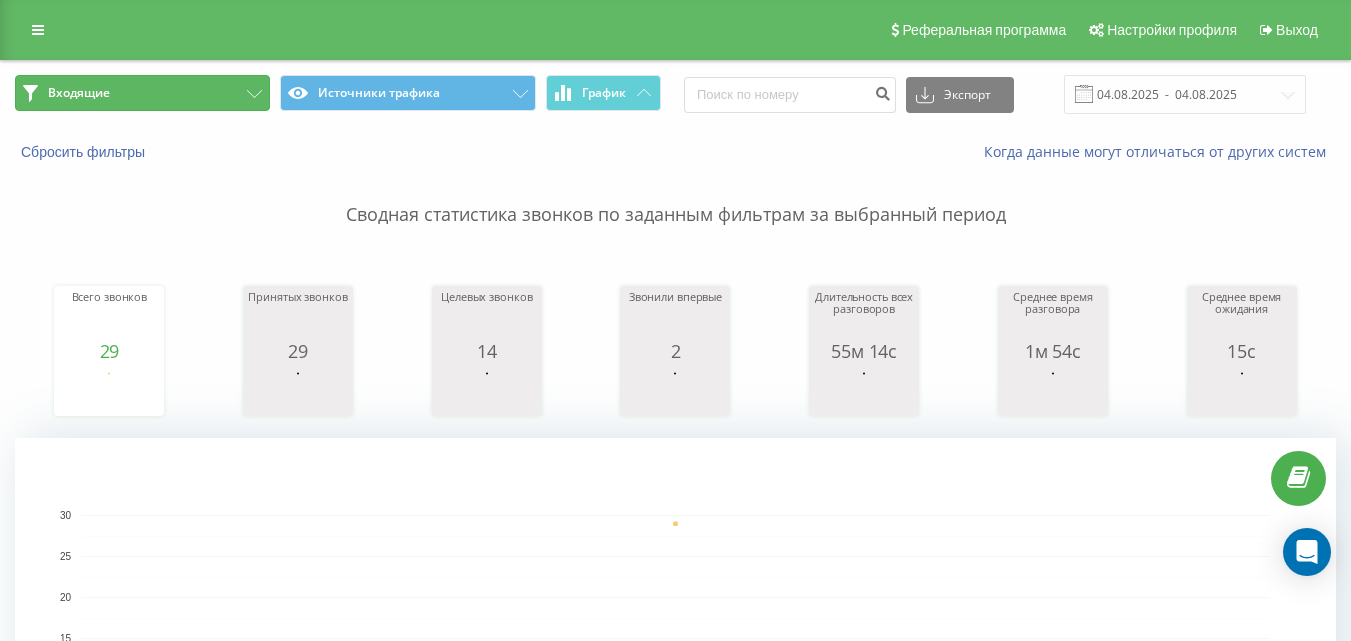 click on "Входящие" at bounding box center [142, 93] 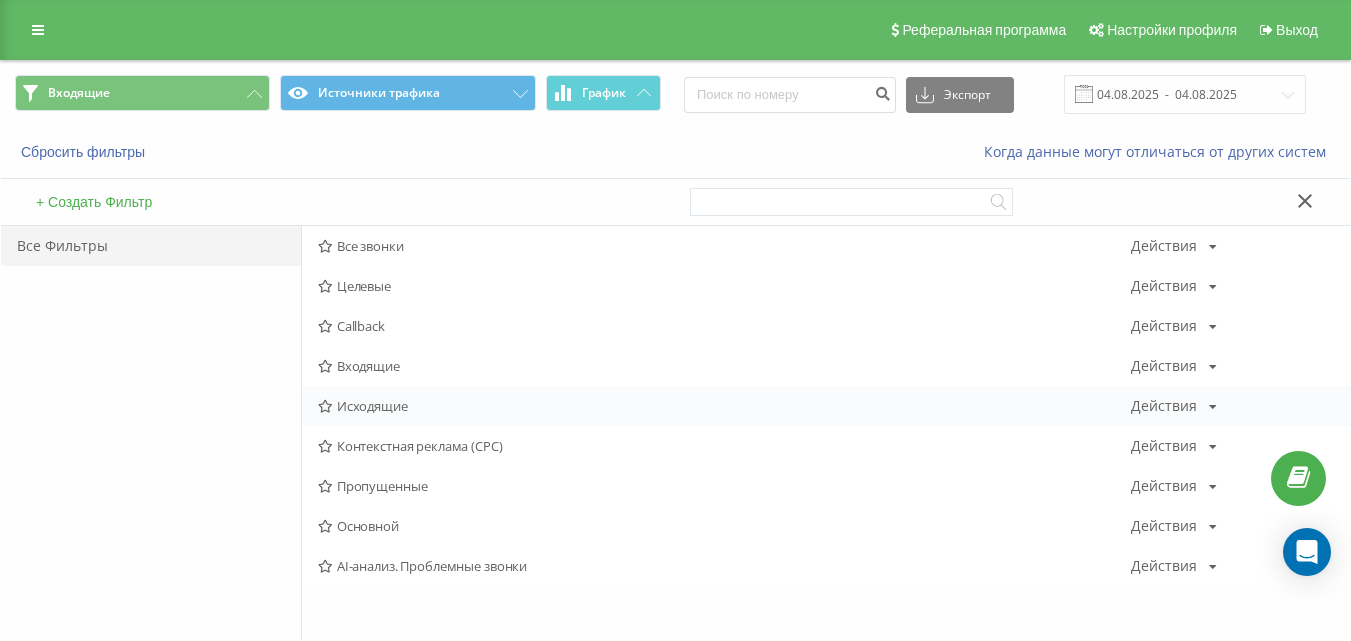 click on "Исходящие" at bounding box center [724, 406] 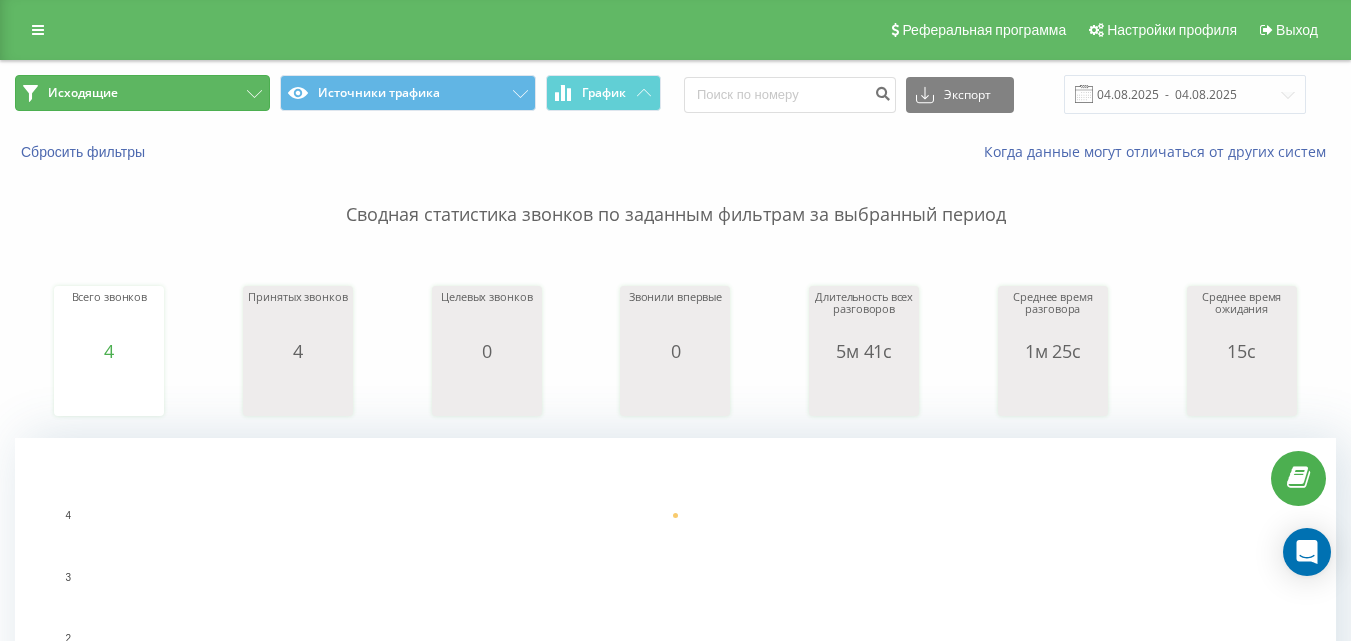 click on "Исходящие" at bounding box center (142, 93) 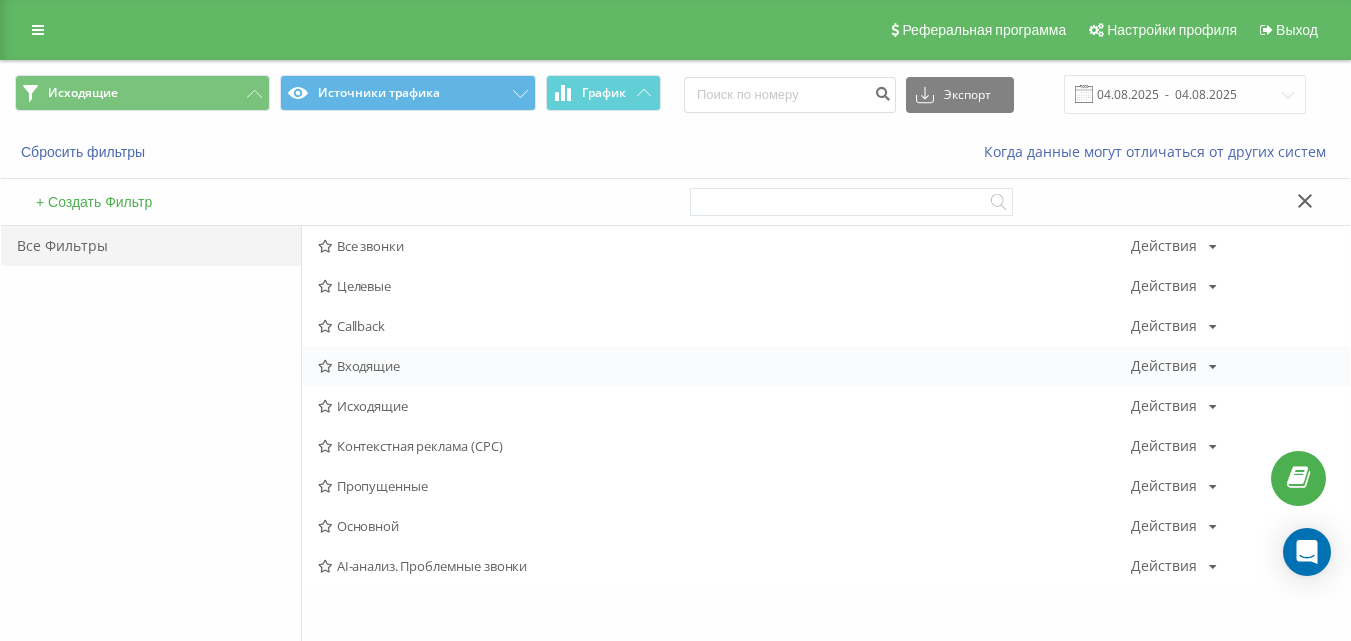 click on "Входящие Действия Редактировать Копировать Удалить По умолчанию Поделиться" at bounding box center [826, 366] 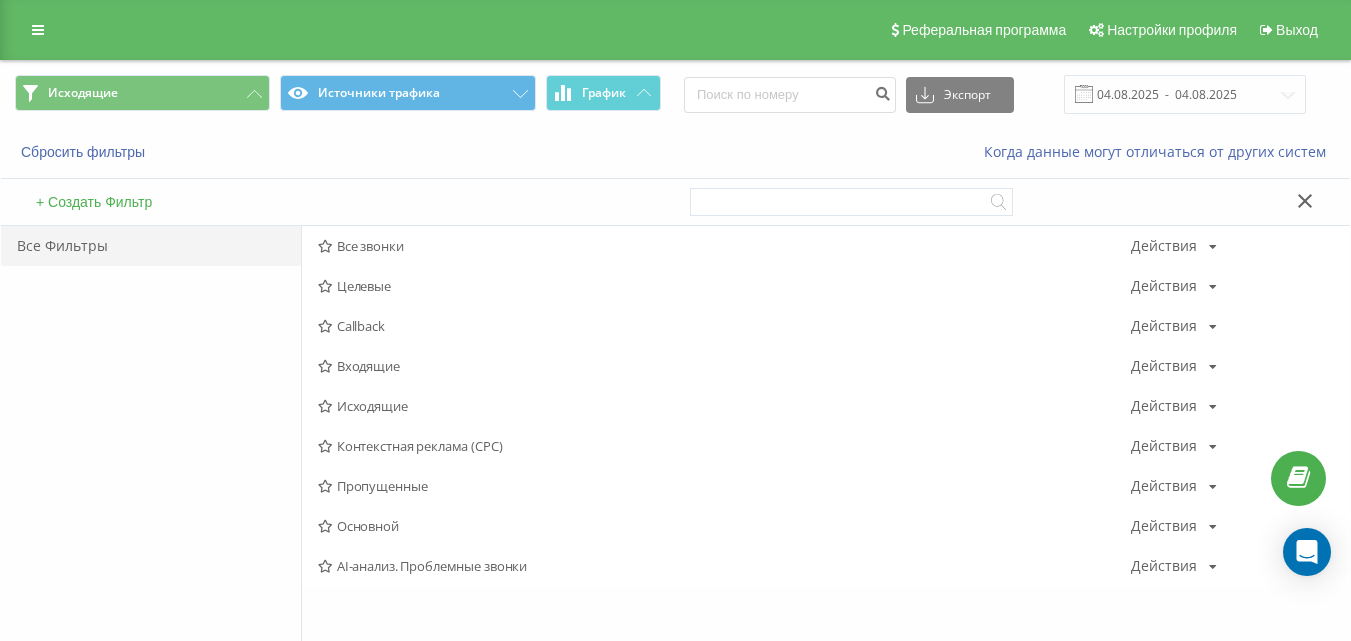 drag, startPoint x: 345, startPoint y: 363, endPoint x: 357, endPoint y: 367, distance: 12.649111 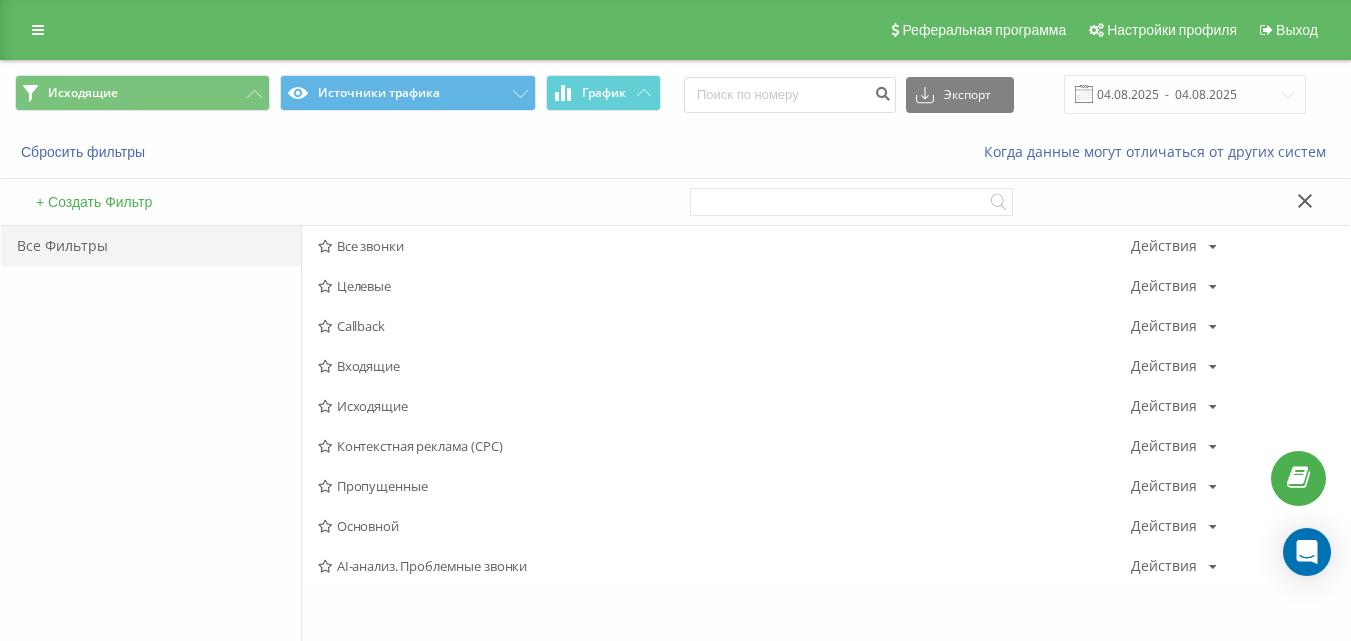 click on "Входящие" at bounding box center [724, 366] 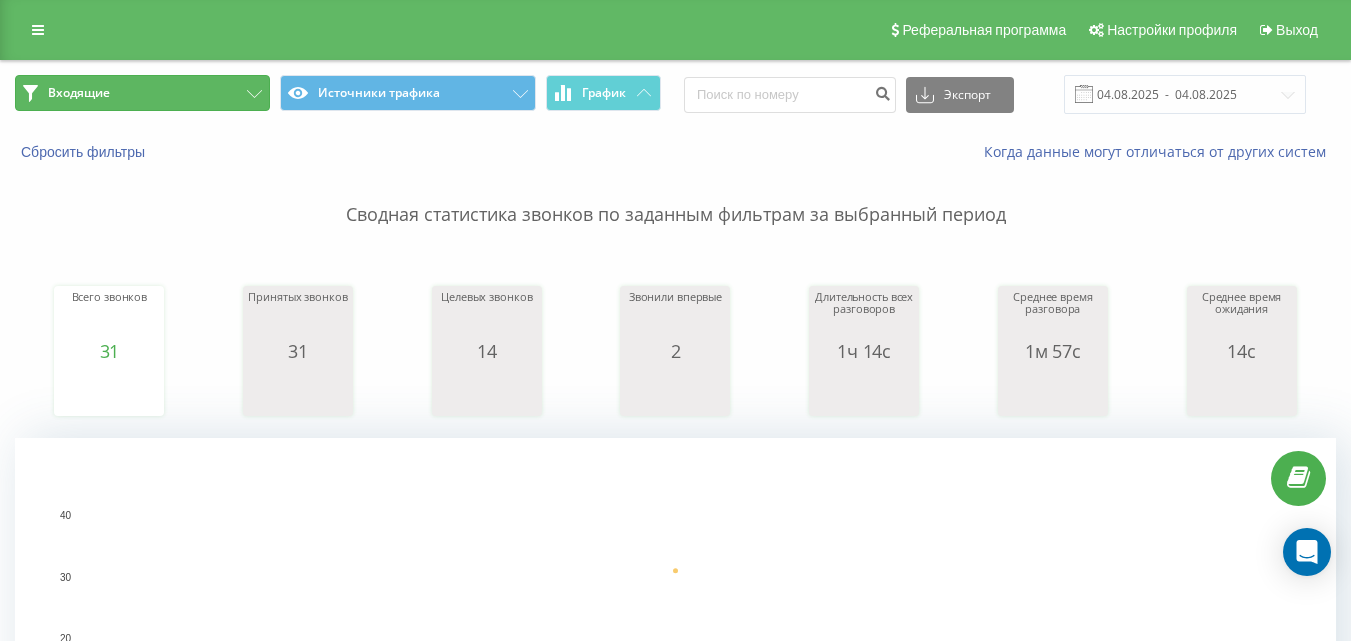 click on "Входящие" at bounding box center [142, 93] 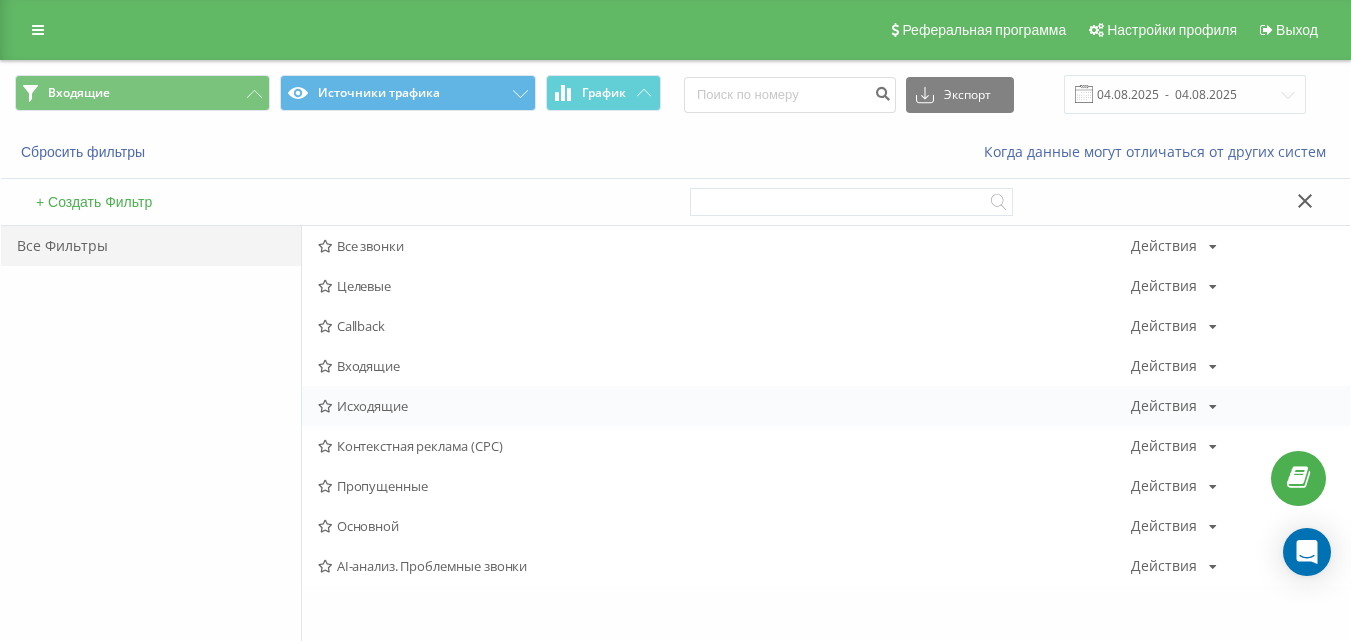 click on "Исходящие" at bounding box center (724, 406) 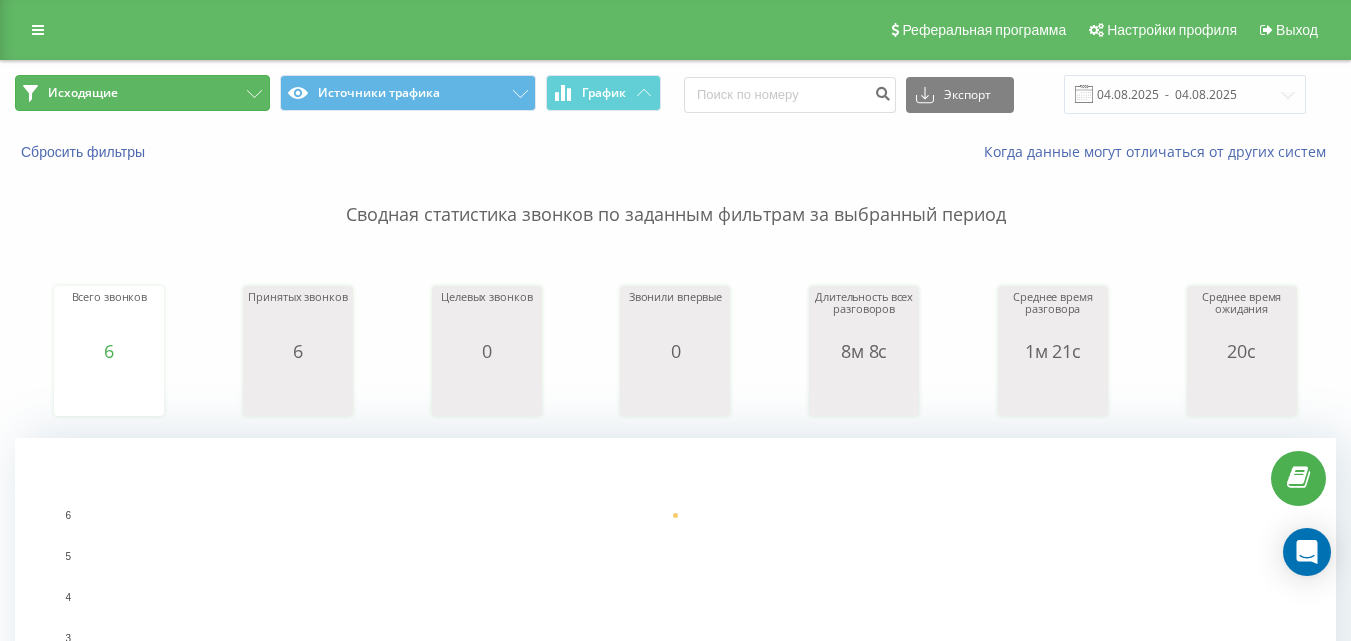 click on "Исходящие" at bounding box center [142, 93] 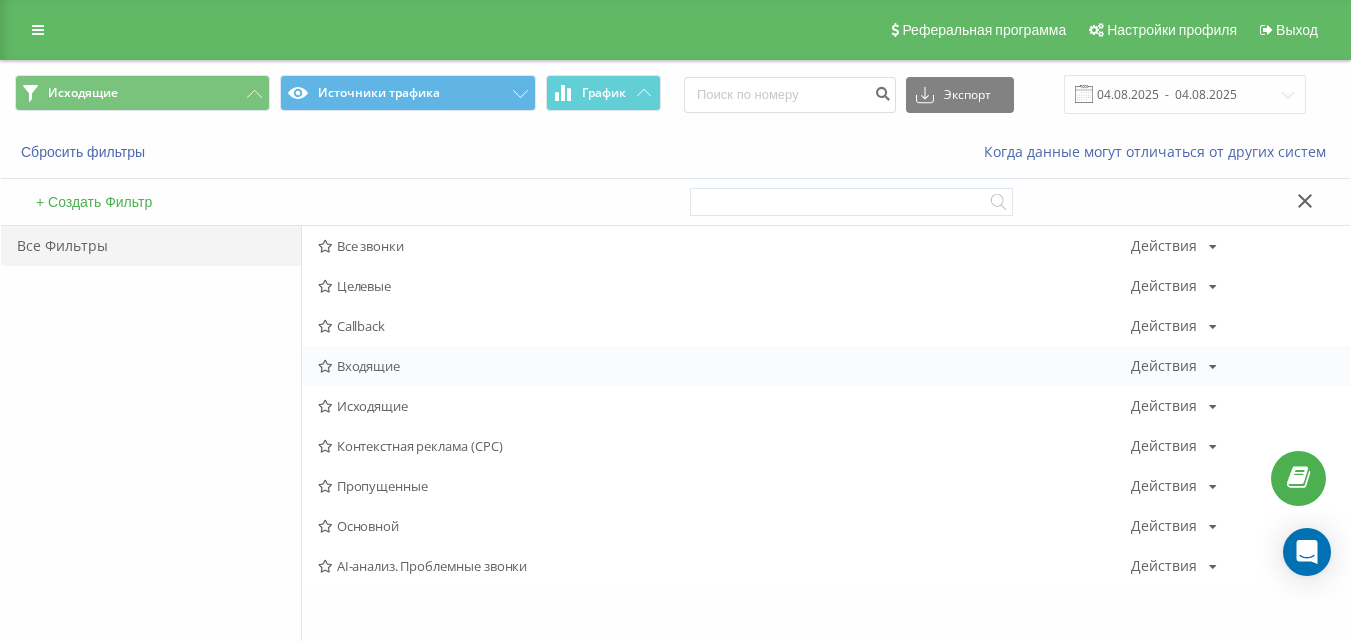 click on "Входящие" at bounding box center (724, 366) 